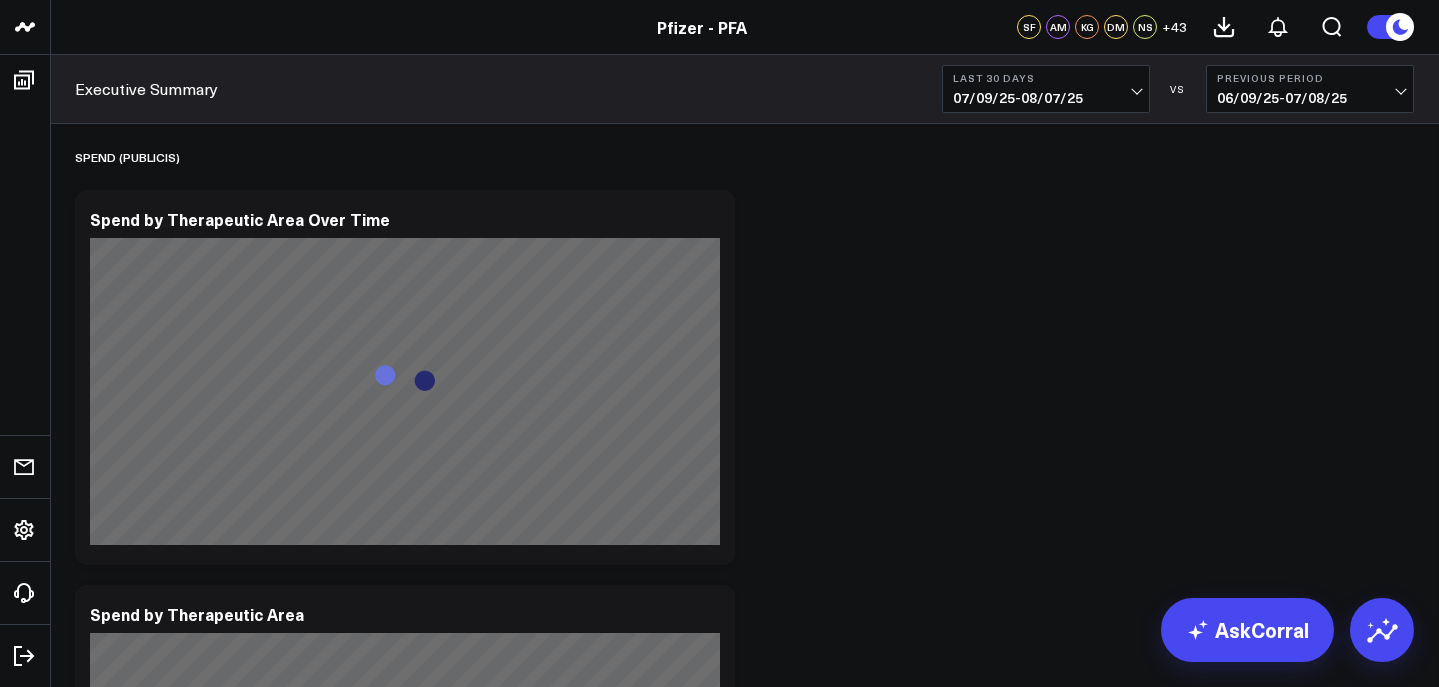 scroll, scrollTop: 0, scrollLeft: 0, axis: both 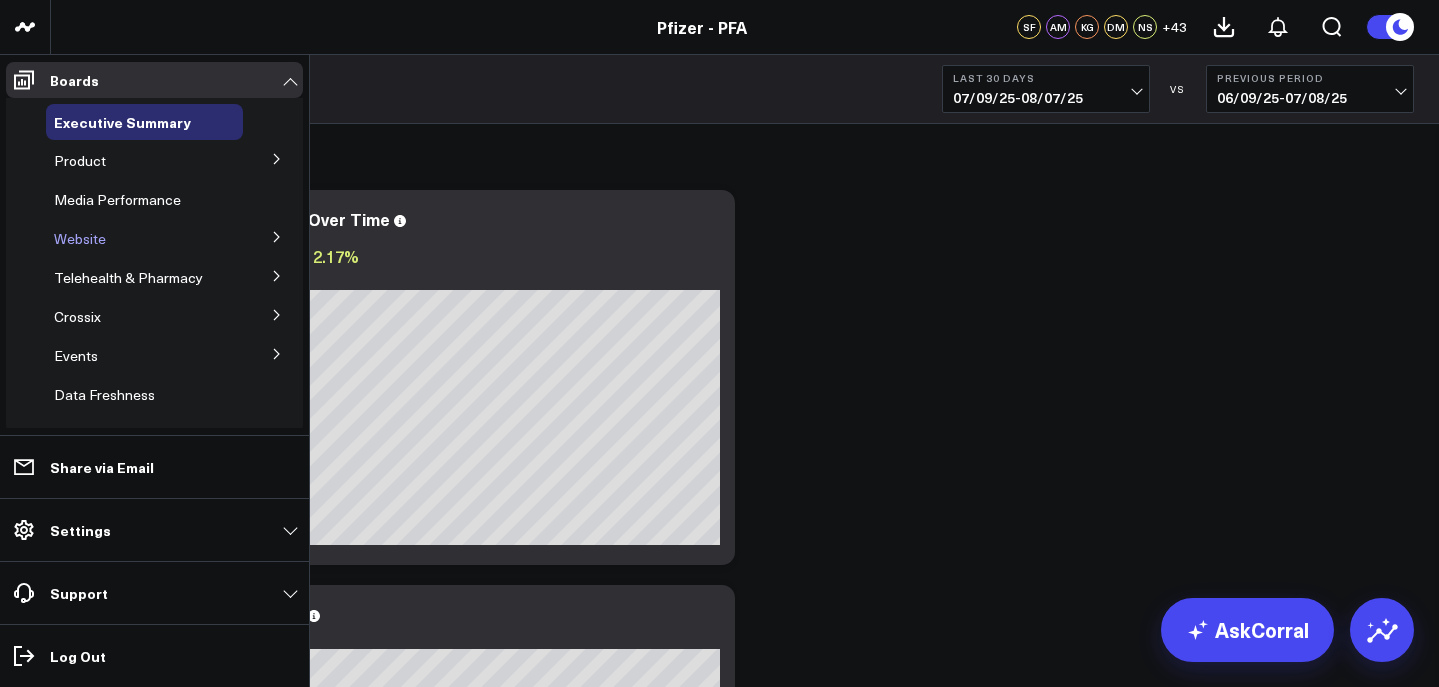 click on "Website" at bounding box center [144, 239] 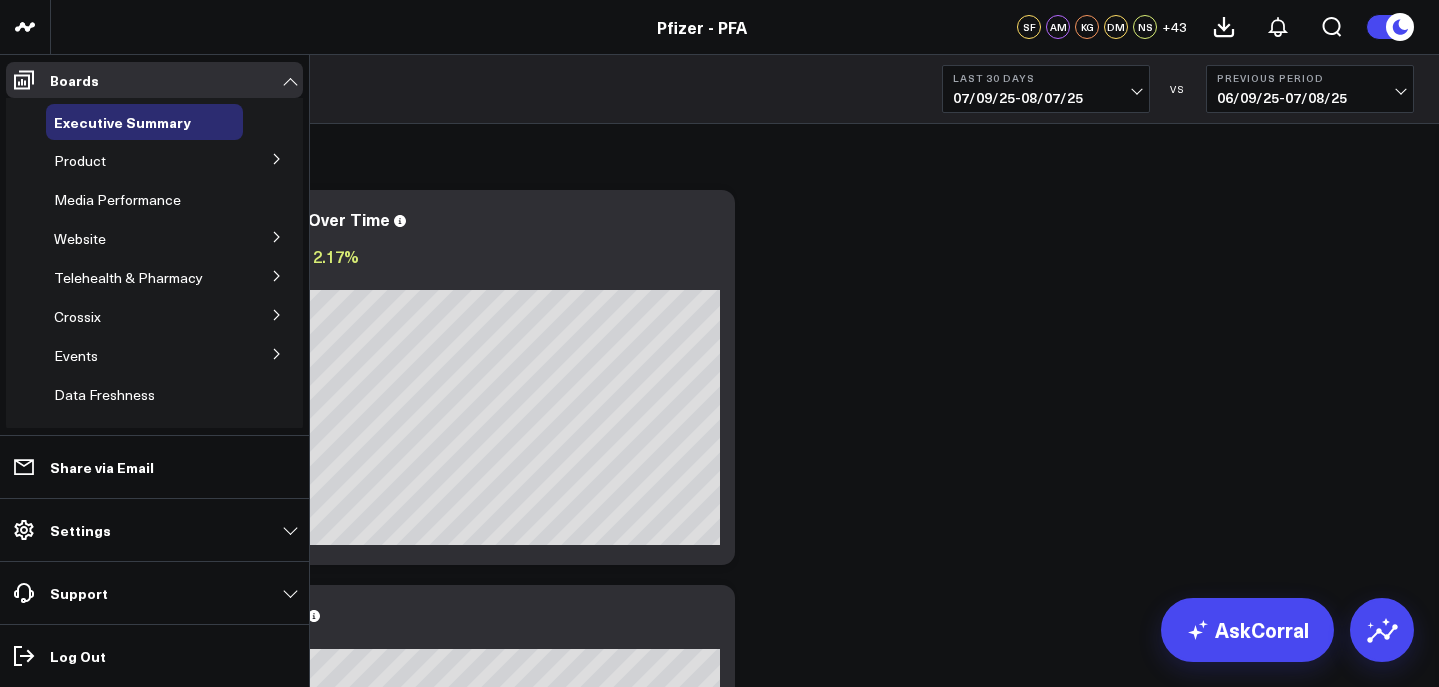click at bounding box center [277, 236] 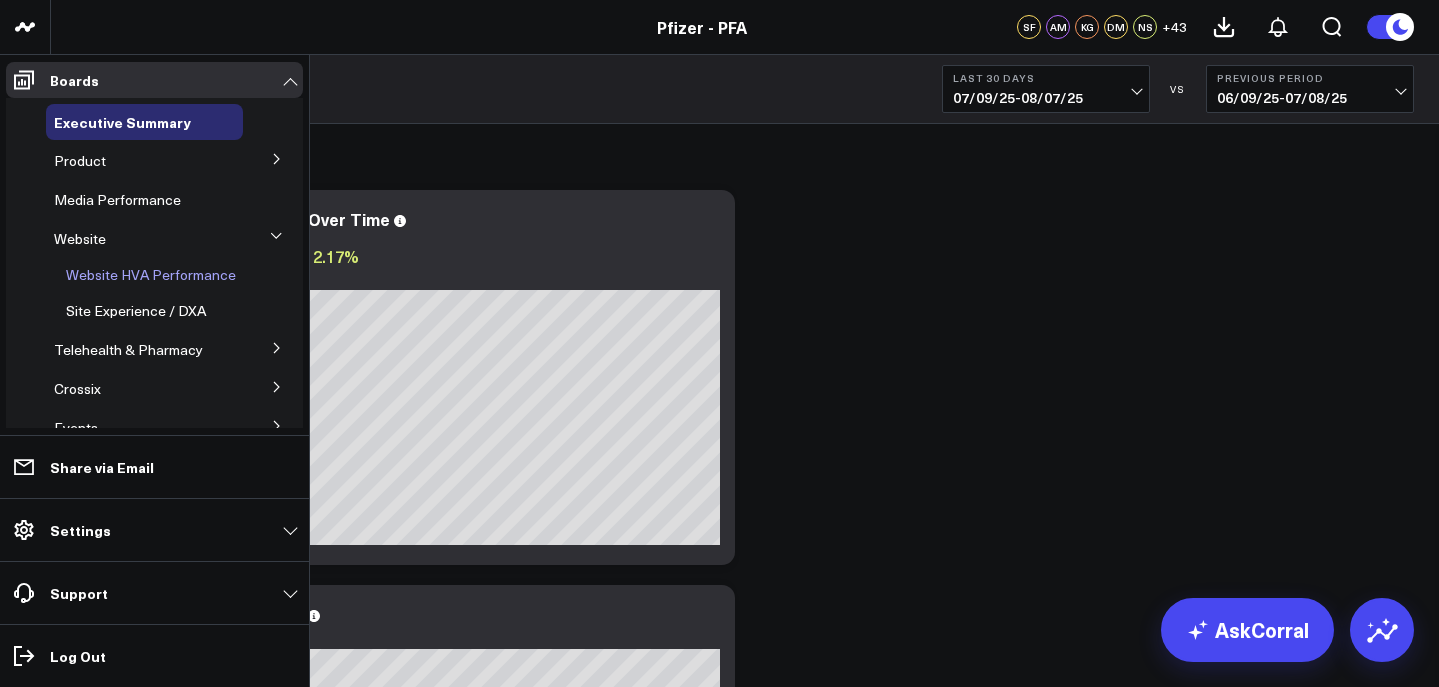 click on "Website HVA Performance" at bounding box center [151, 274] 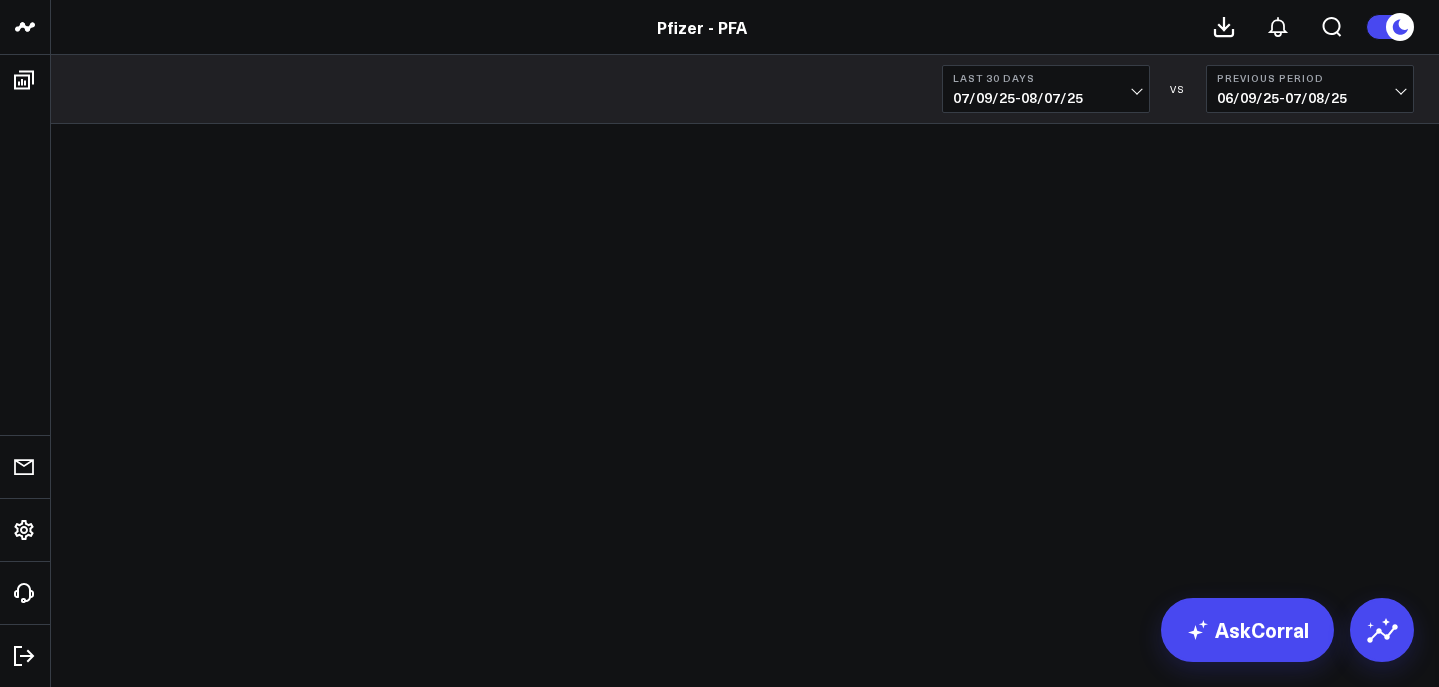scroll, scrollTop: 0, scrollLeft: 0, axis: both 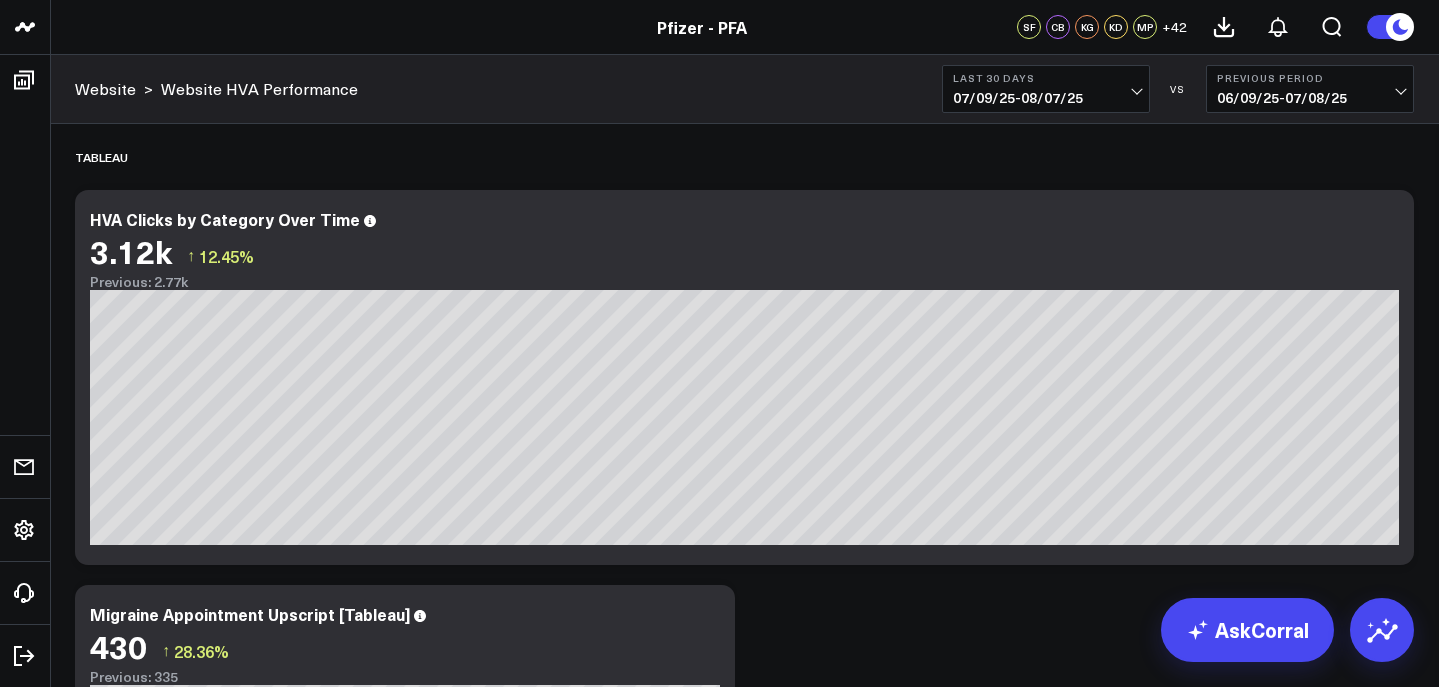 click on "Tableau Copy link to widget Ask support Comment Export PNG HVA Clicks by Category Over Time 3.12k ↑   12.45% Previous: 2.77k [fontSize:10px lineHeight:12px] / Respiratory Appointment VaxAssist[/]
[fontSize:14px lineHeight:20px fontWeight:500]529[/] [fontSize:10px lineHeight:12px] / Migraine Appointment Upscript[/]
[fontSize:14px lineHeight:20px fontWeight:500]23[/] [fontSize:10px lineHeight:12px] / Respiratory X OTC[/]
[fontSize:14px lineHeight:20px fontWeight:500]7[/] [fontSize:10px lineHeight:12px] / Migraine Appointment Zocdoc[/]
[fontSize:14px lineHeight:20px fontWeight:500]2[/] So sorry. The query returned no results. Ask a Data Analyst Copy link to widget Ask support Comment Export PNG Migraine Appointment Upscript [Tableau] 430 ↑   28.36% Previous: 335 [#fff fontSize:14px lineHeight:16px][/]
[#fff fontSize:14px lineHeight:20px fontWeight:500][/] [#202024 fontSize:14px lineHeight:16px][/]
[#202024 fontSize:14px lineHeight:20px fontWeight:500][/] So sorry. The query returned no results. Ask support" at bounding box center [744, 1534] 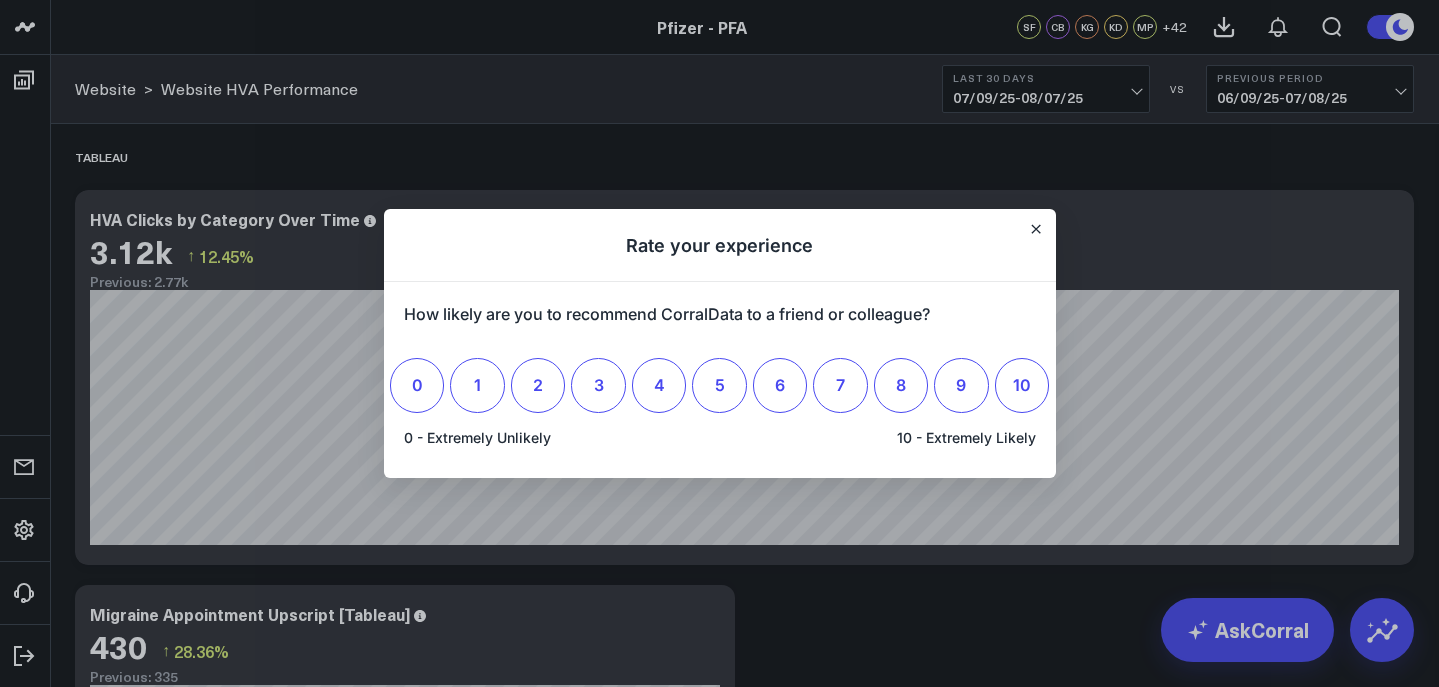 scroll, scrollTop: 0, scrollLeft: 0, axis: both 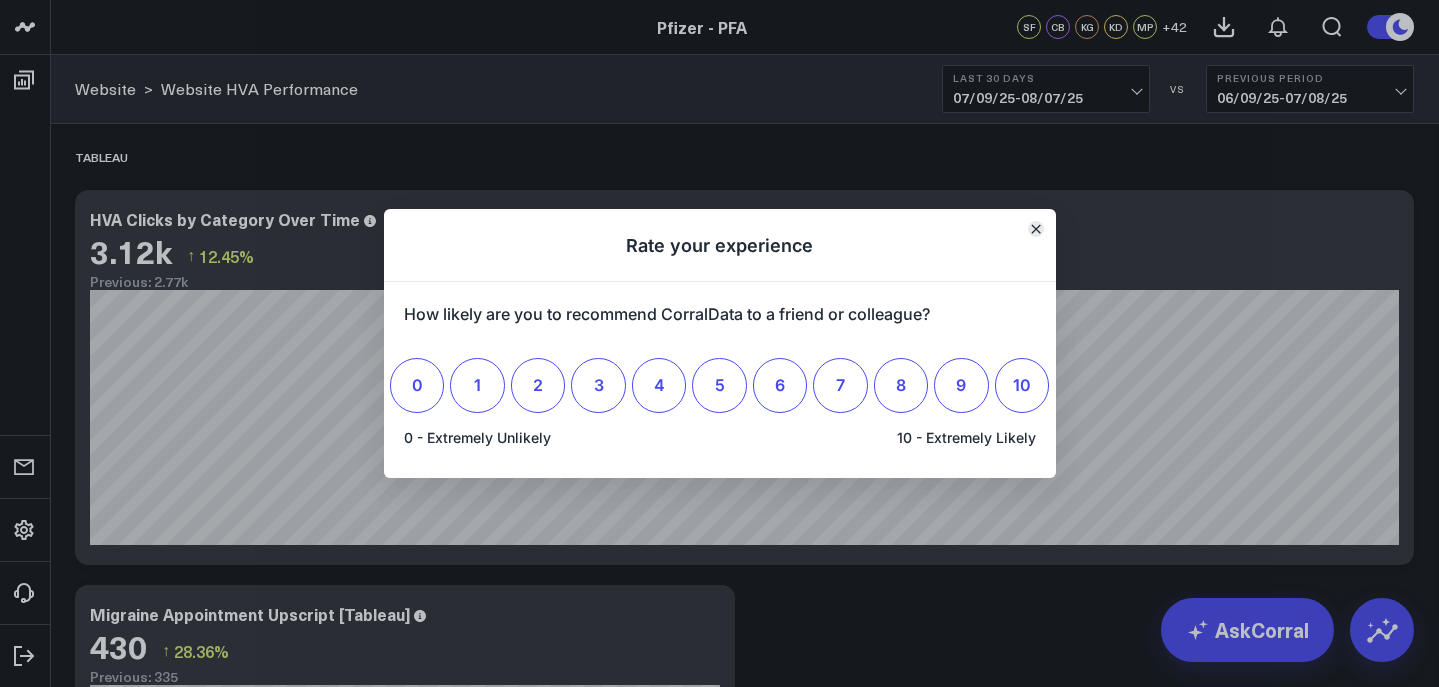 click at bounding box center [1036, 229] 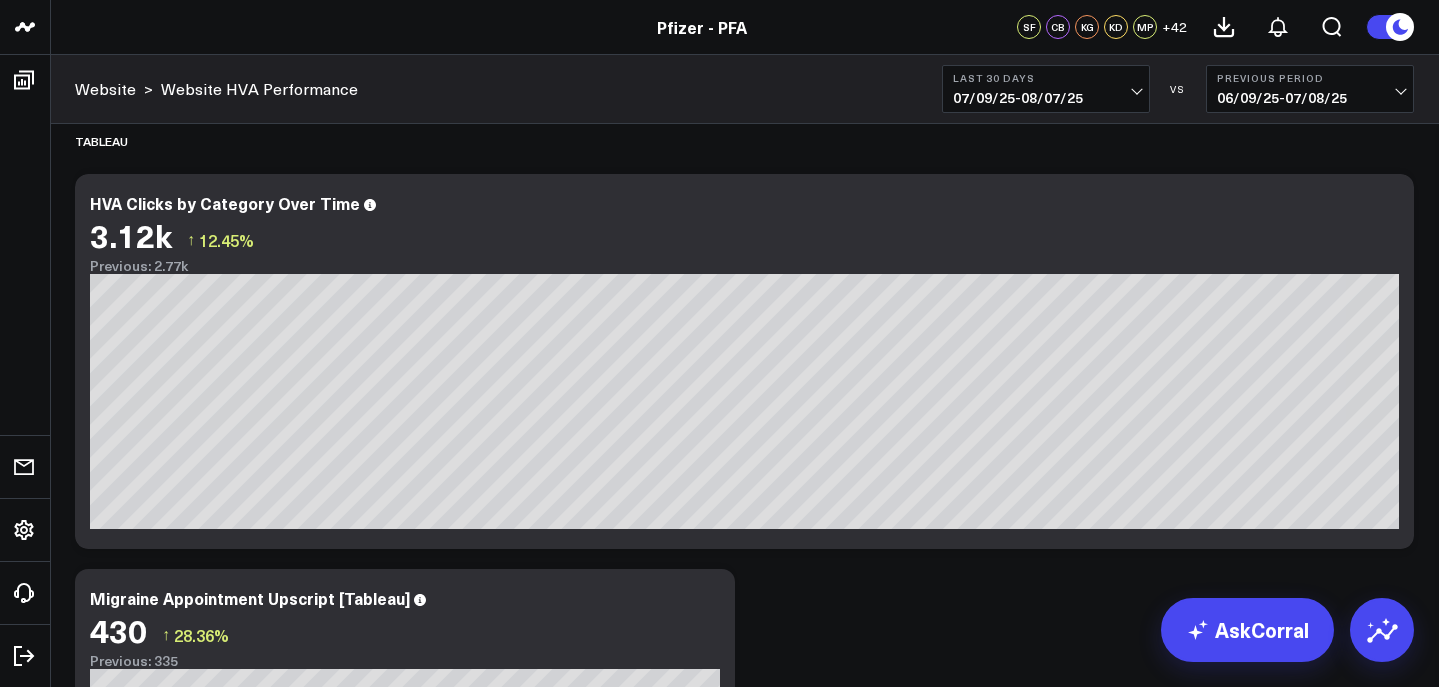 scroll, scrollTop: 0, scrollLeft: 0, axis: both 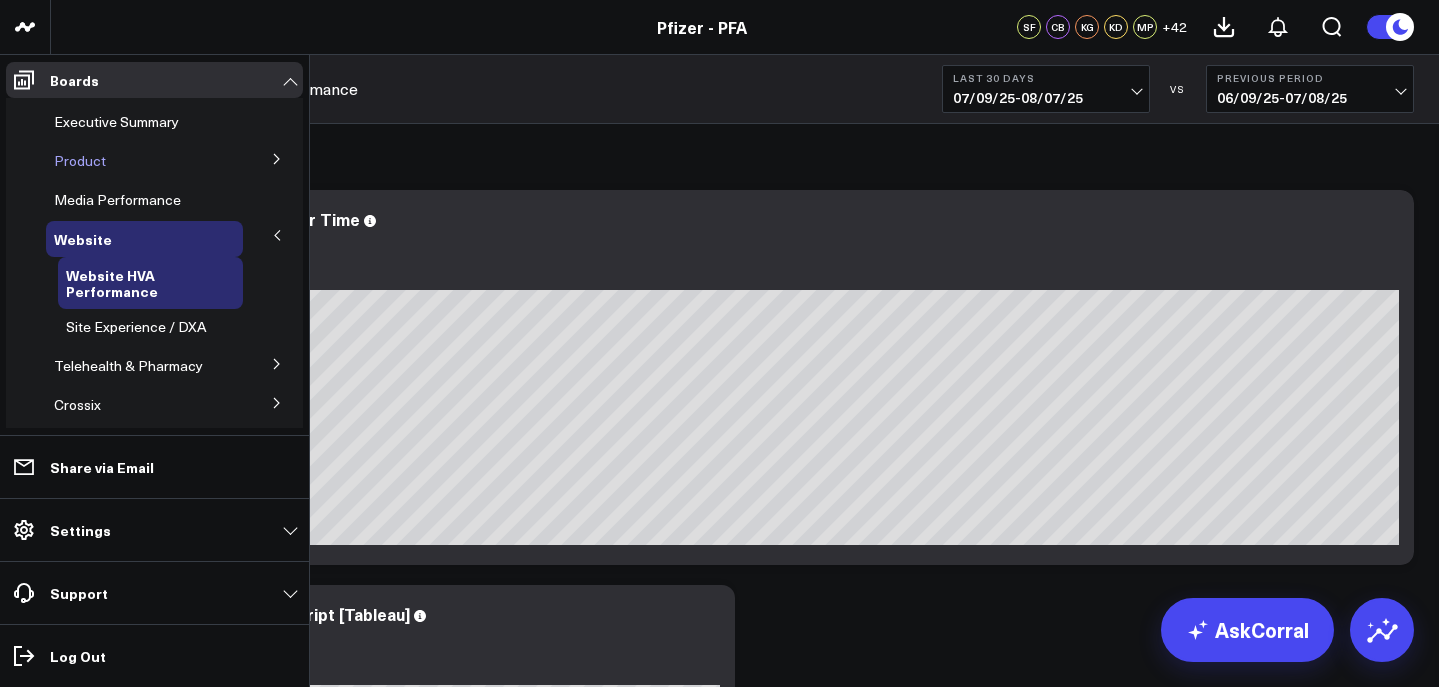 click on "Product" at bounding box center [80, 160] 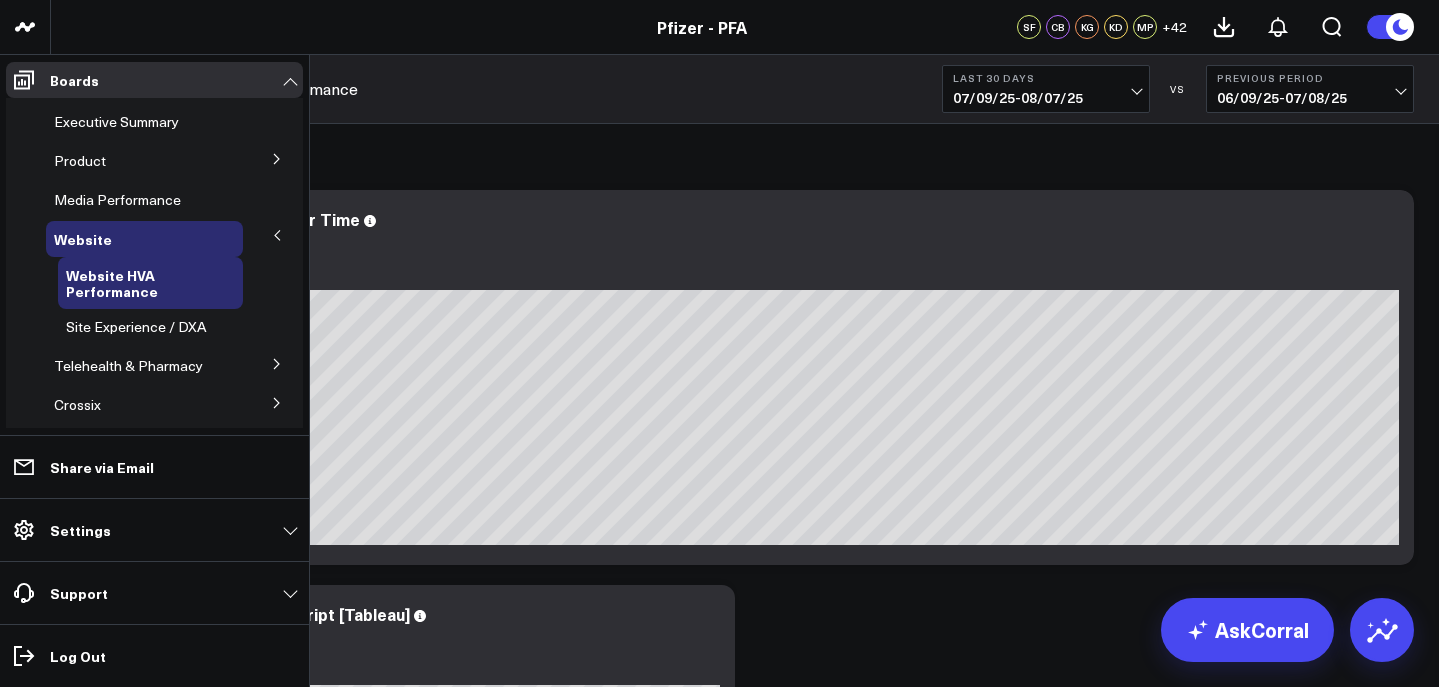 click 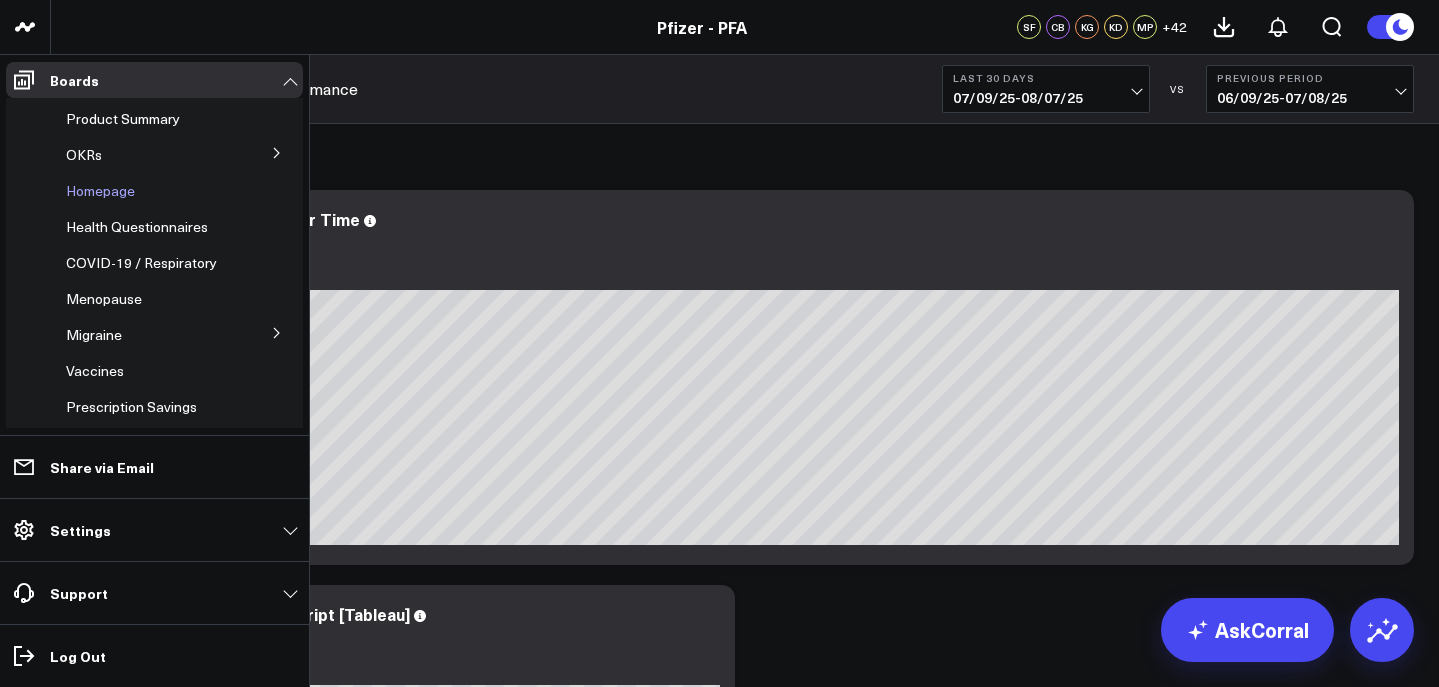 scroll, scrollTop: 100, scrollLeft: 0, axis: vertical 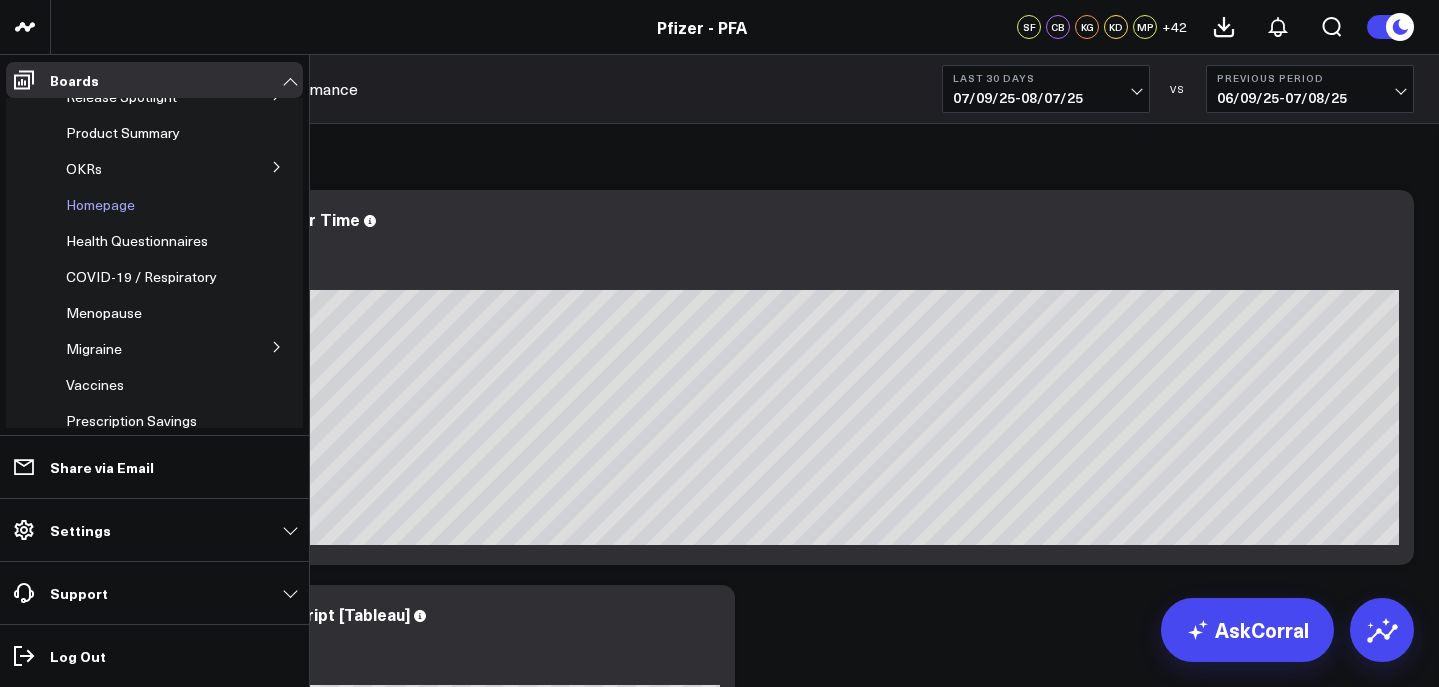 click on "Homepage" at bounding box center (100, 204) 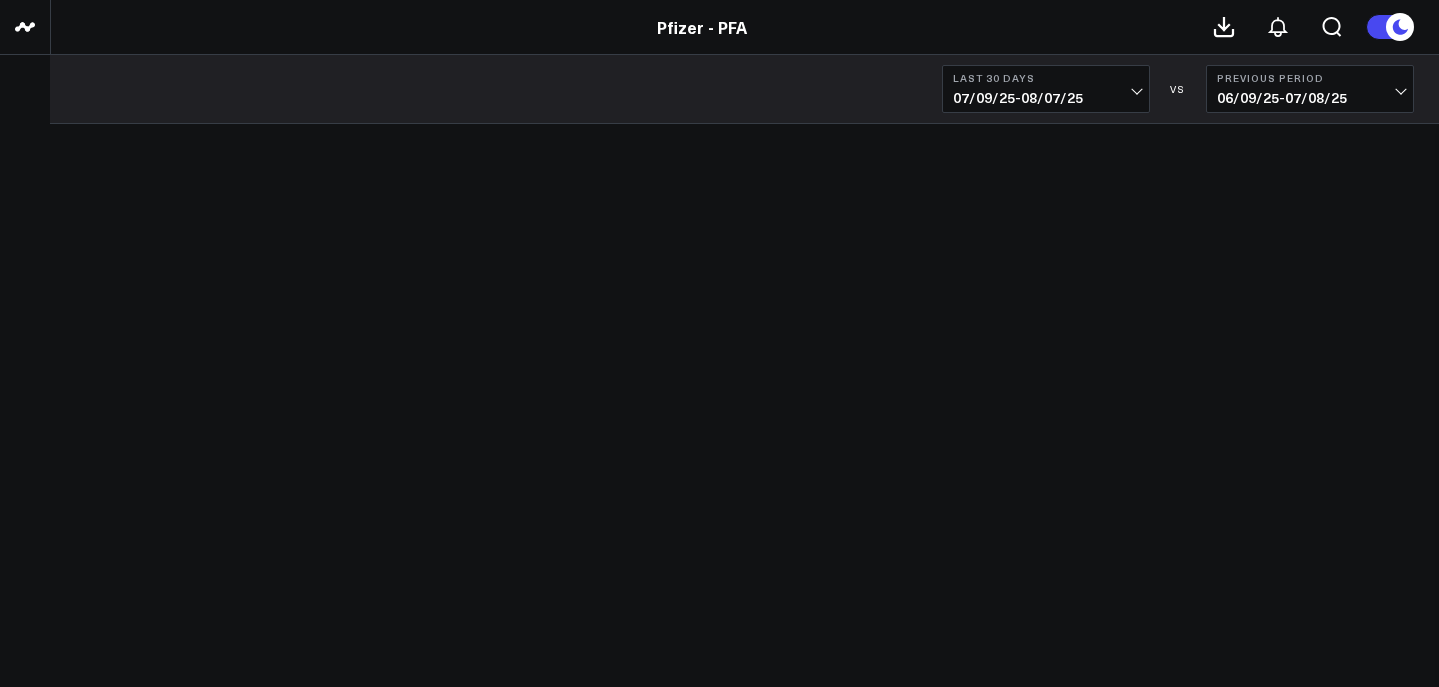 scroll, scrollTop: 0, scrollLeft: 0, axis: both 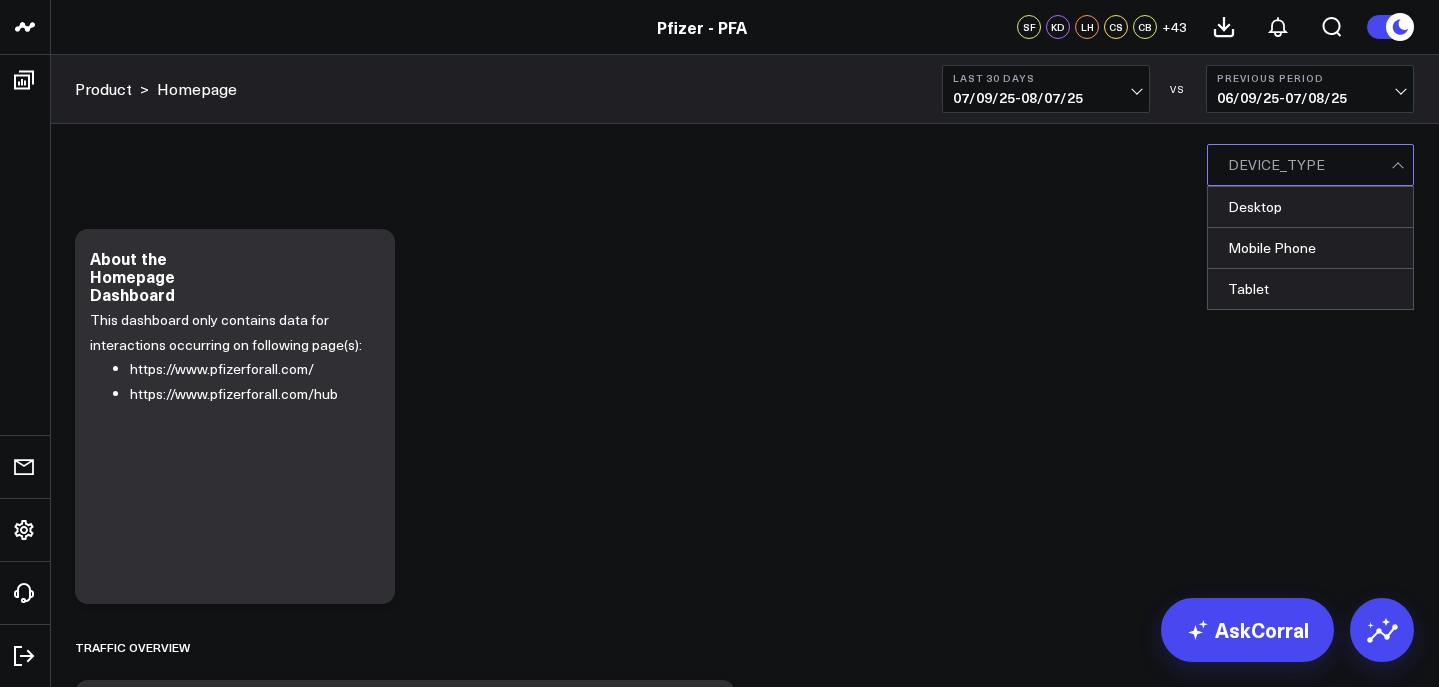 click at bounding box center [1309, 165] 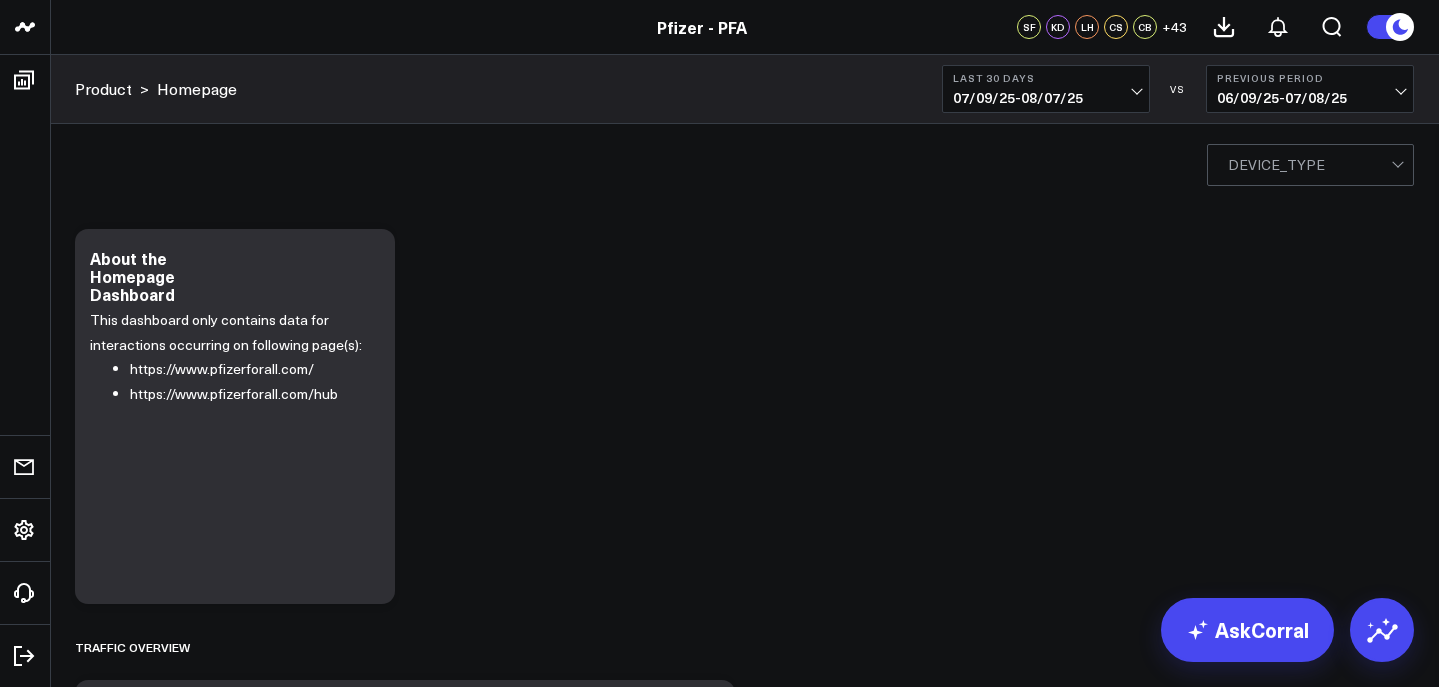 click on "Copy link to widget Ask support Comment Export PNG About the Homepage Dashboard This dashboard only contains data for interactions occurring on following page(s): https://www.pfizerforall.com/ https://www.pfizerforall.com/hub So sorry. The query returned no results. Ask a Data Analyst Traffic Overview Copy link to widget Ask support Comment Export PNG Daily Homepage Visitors 16.5k ↓   6.83% Previous: 17.71k [#fff fontSize:14px lineHeight:16px][/]
[#fff fontSize:14px lineHeight:20px fontWeight:500][/] [#202024 fontSize:14px lineHeight:16px][/]
[#202024 fontSize:14px lineHeight:20px fontWeight:500][/] So sorry. The query returned no results. Ask a Data Analyst Copy link to widget Ask support Comment Export PNG Homepage Visitors by New vs Returning Previous: 17.28k [fontSize:14px lineHeight:16px][/]:
[fontSize:14px lineHeight:20px fontWeight:500]% ()[/] [fontSize:14px lineHeight:16px][/]:
[fontSize:14px lineHeight:20px fontWeight:500]% ()[/] So sorry. The query returned no results. Ask a Data Analyst Comment" at bounding box center (744, 4026) 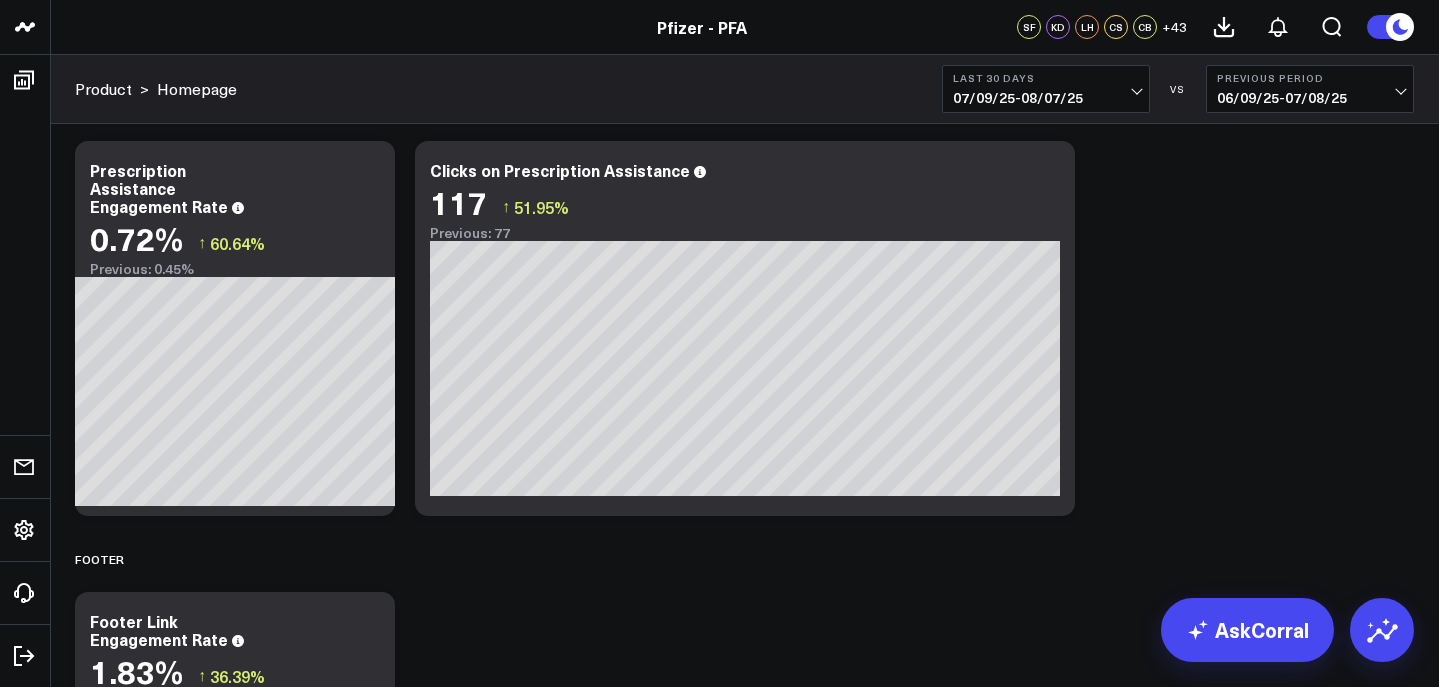 scroll, scrollTop: 5966, scrollLeft: 0, axis: vertical 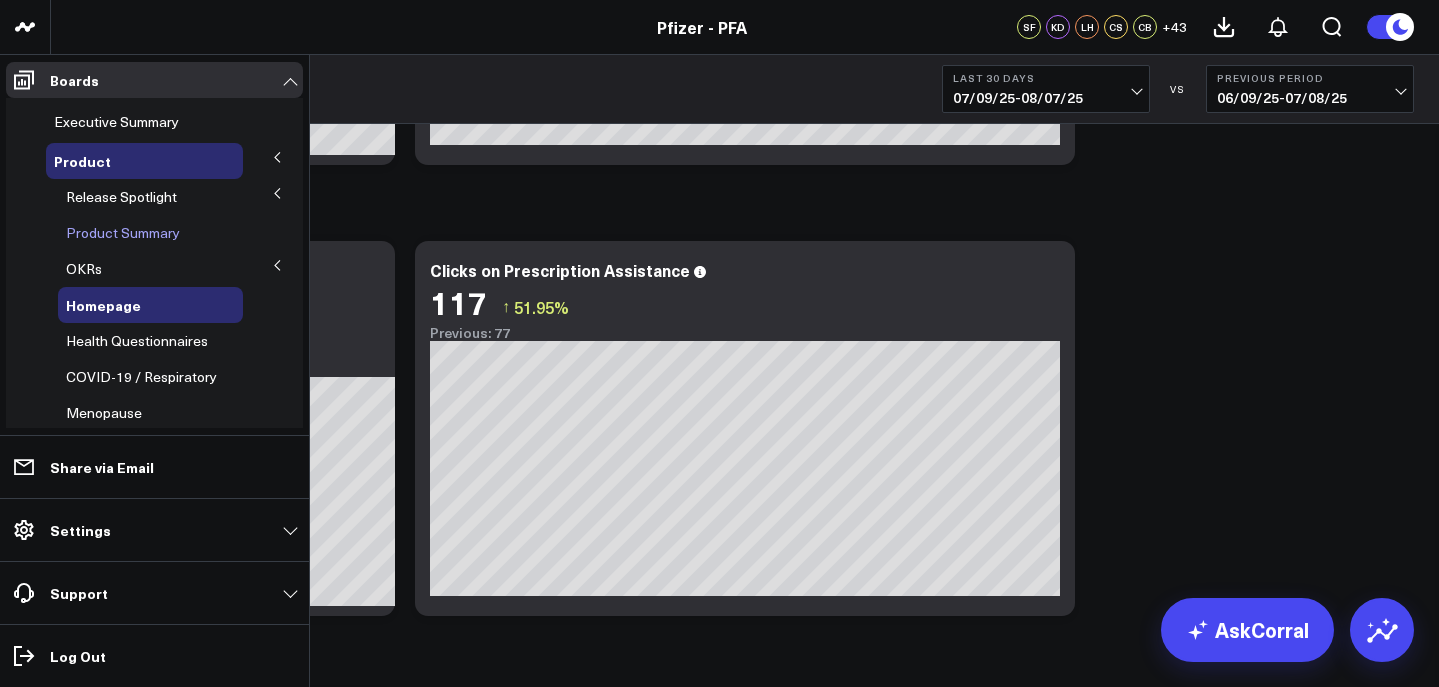 click on "Product Summary" at bounding box center (123, 232) 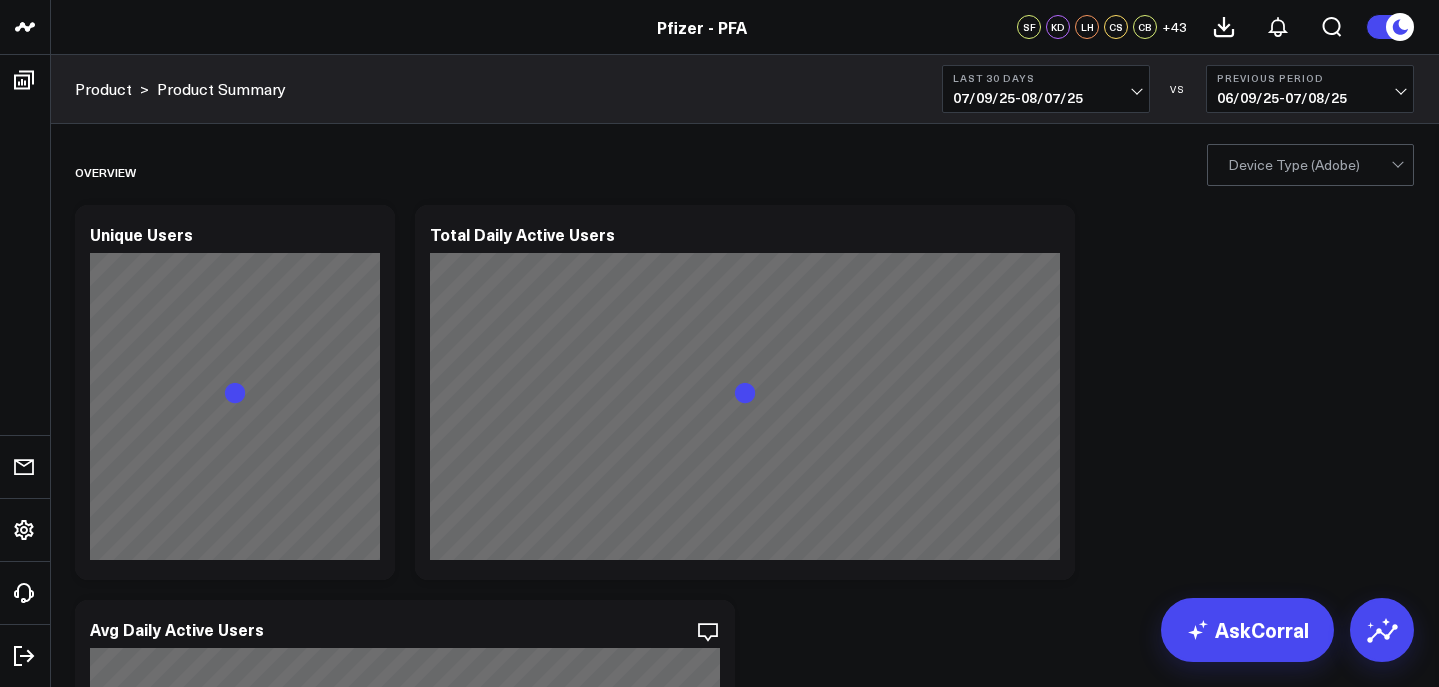 scroll, scrollTop: 0, scrollLeft: 0, axis: both 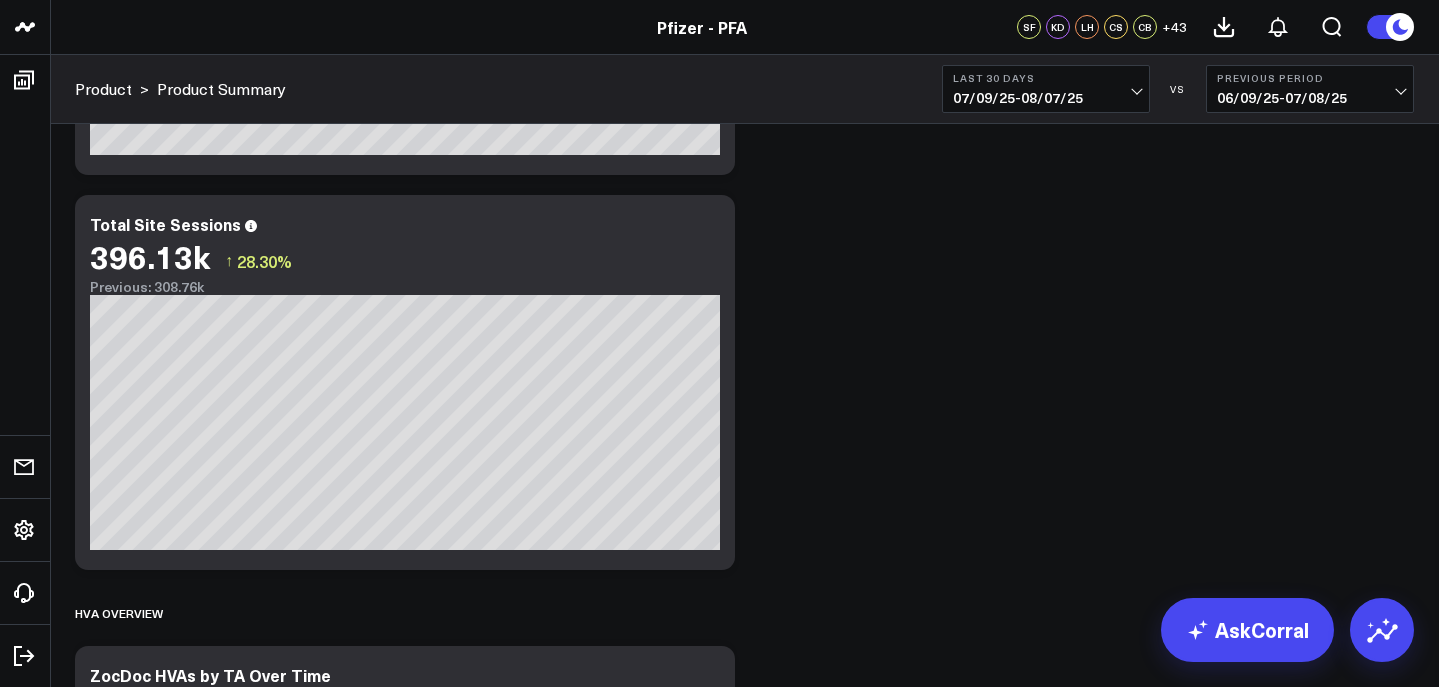 click on "07/09/25  -  08/07/25" at bounding box center (1046, 98) 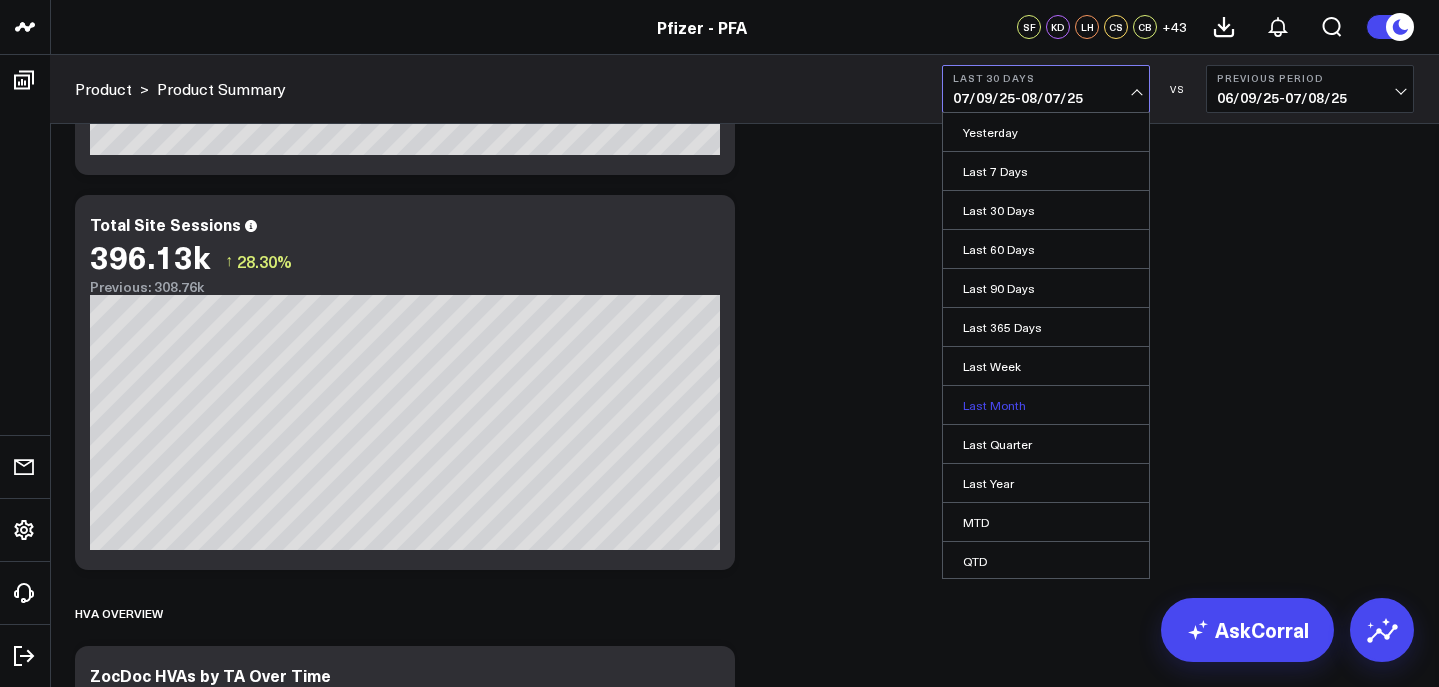 click on "Last Month" at bounding box center [1046, 405] 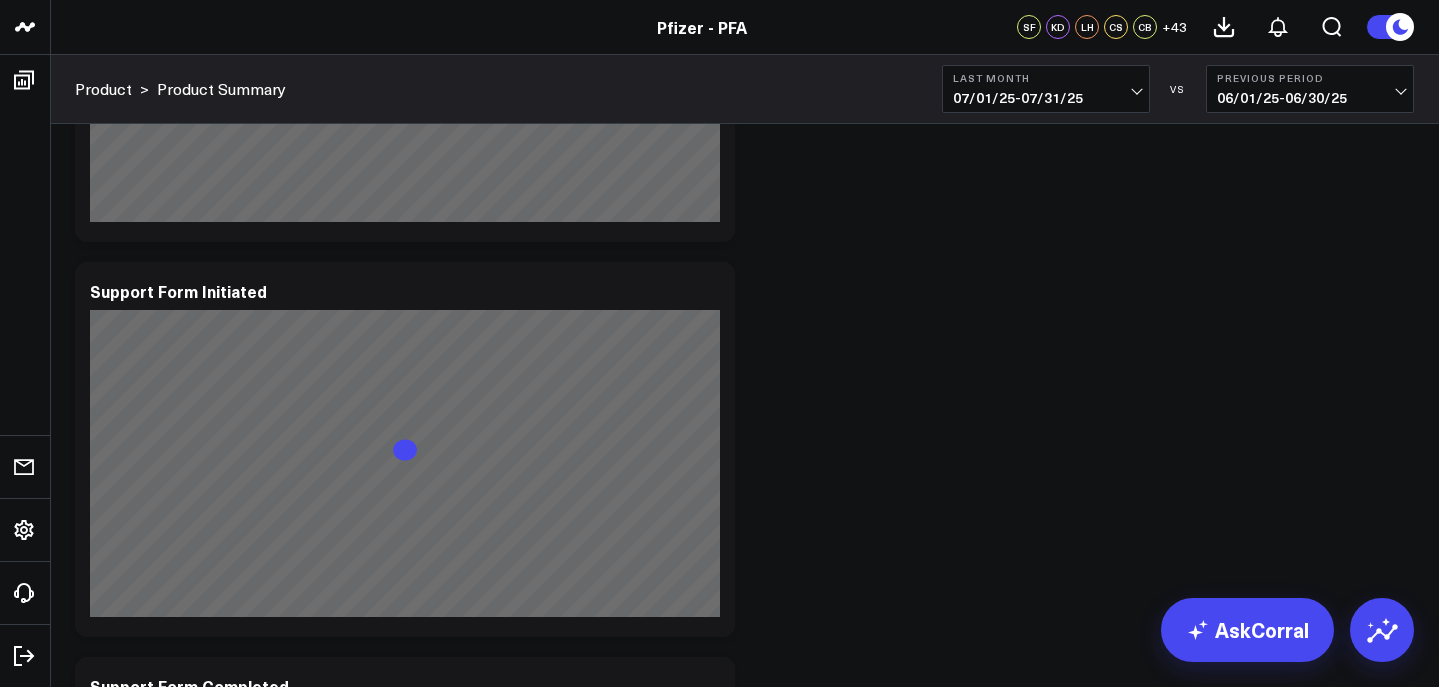 scroll, scrollTop: 11408, scrollLeft: 0, axis: vertical 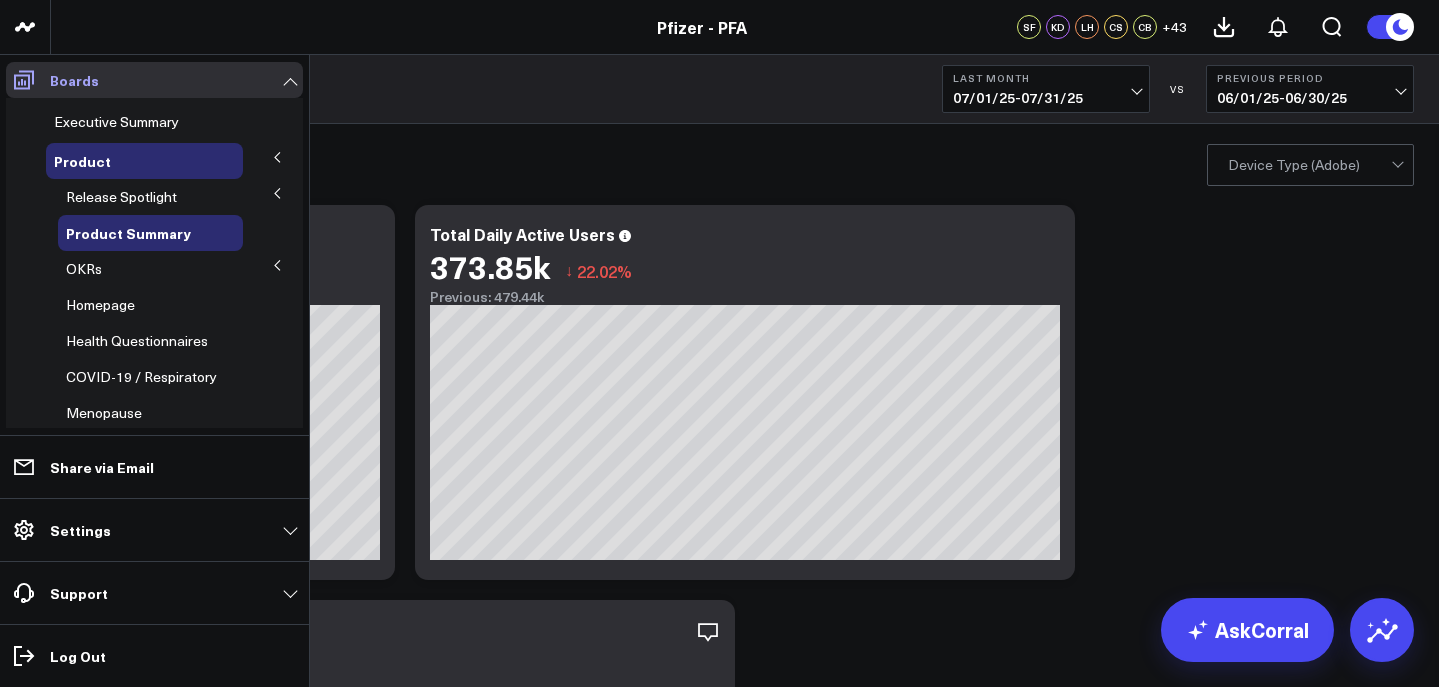 click 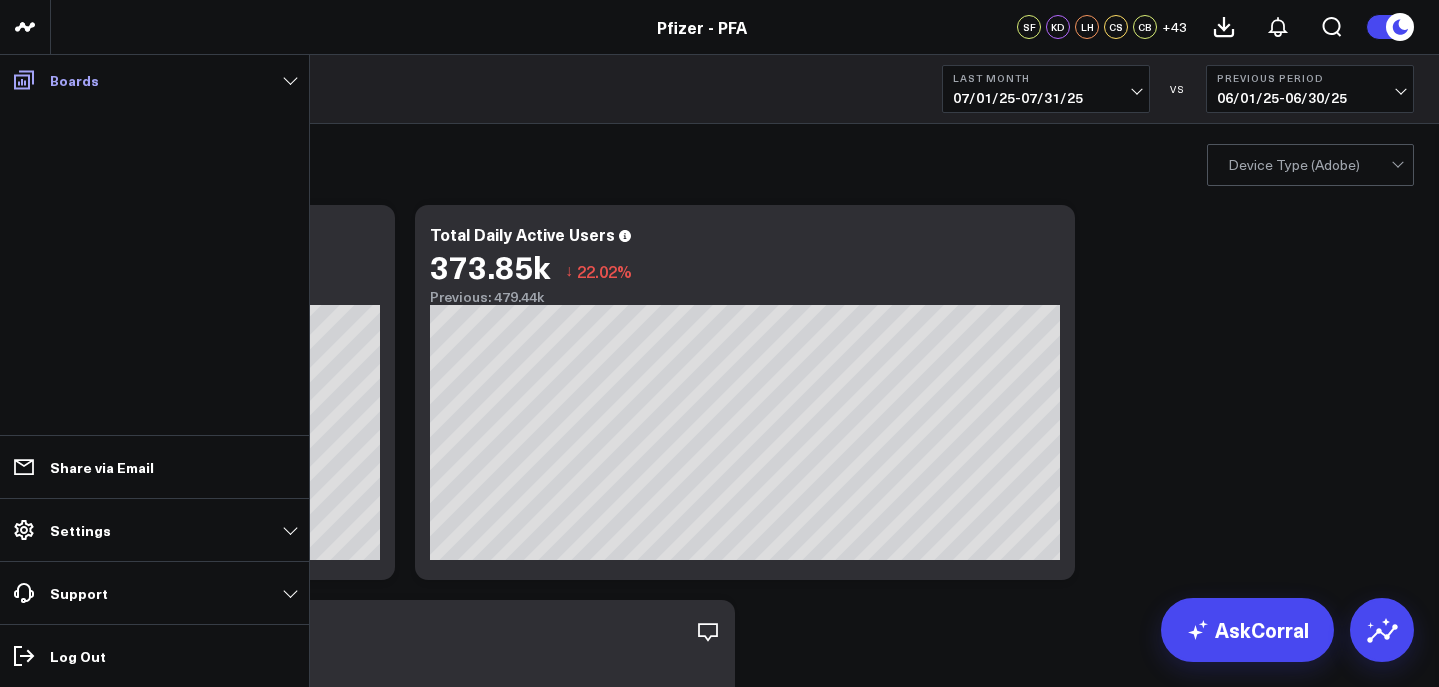 click 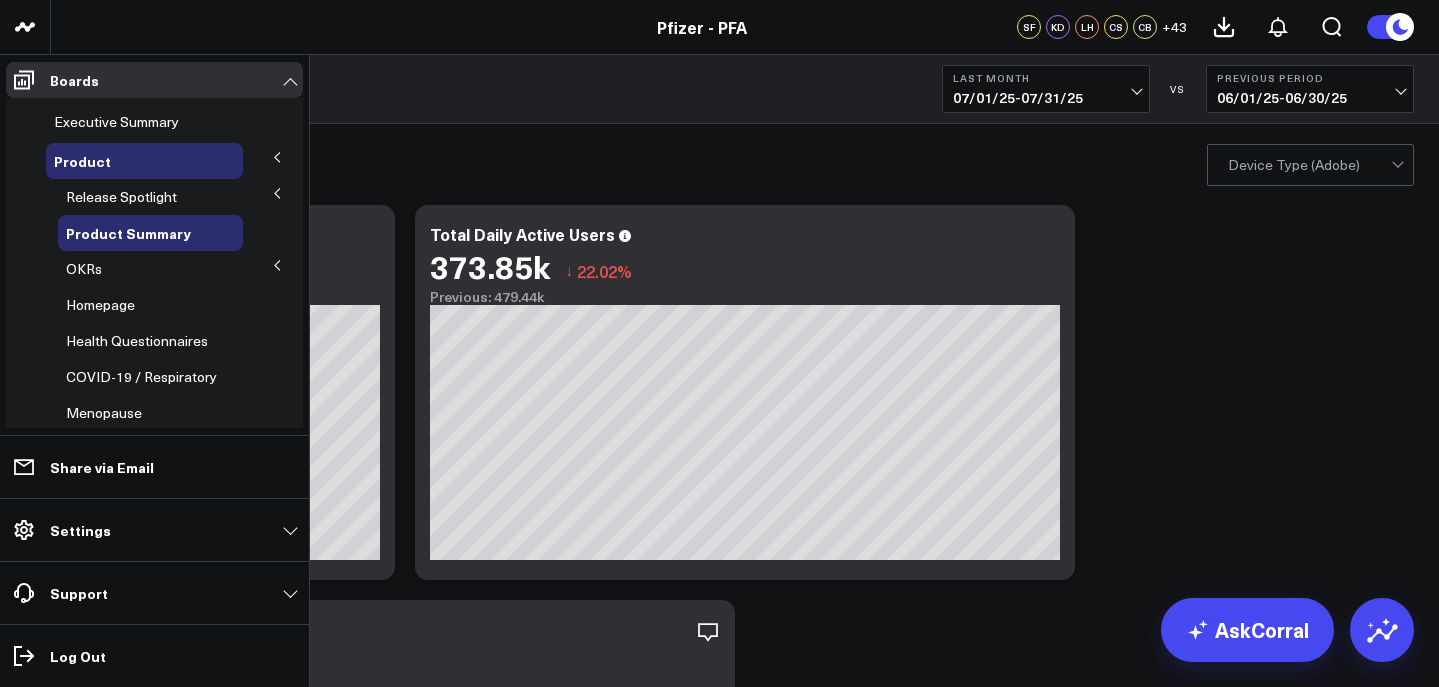 click 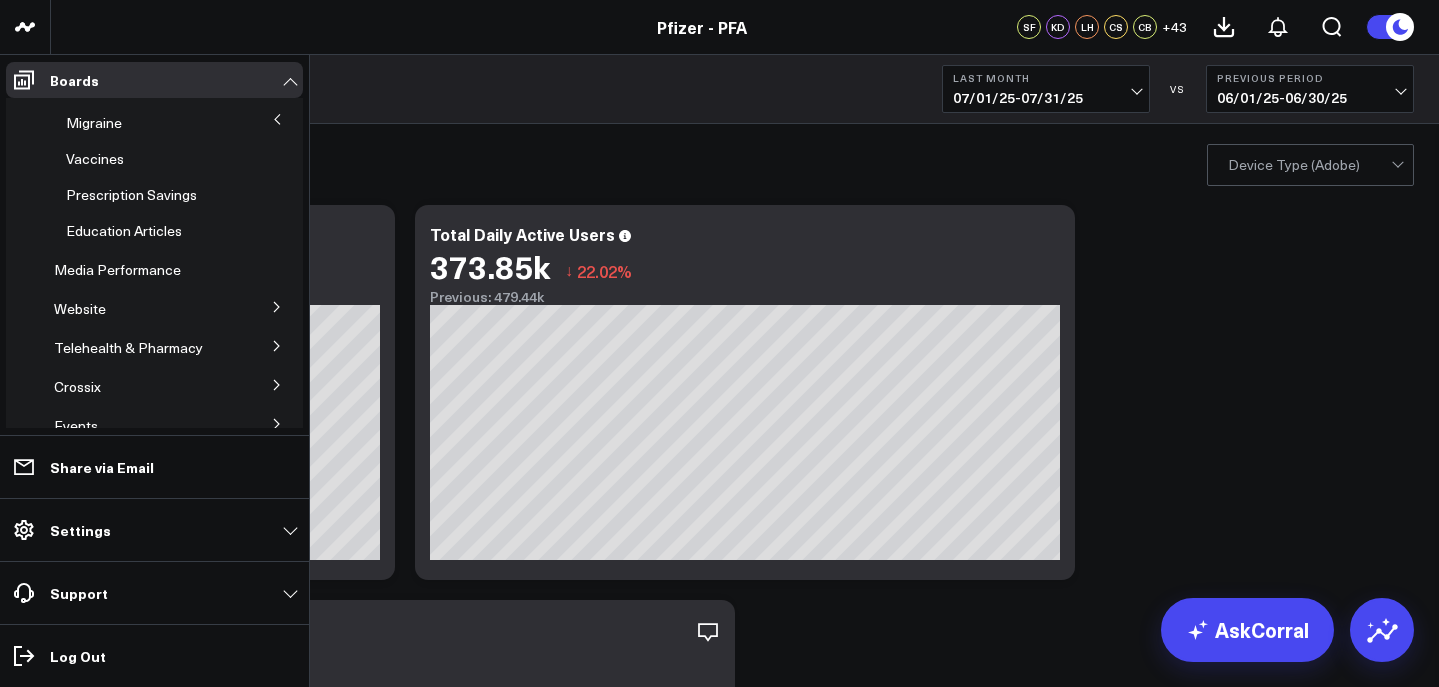 scroll, scrollTop: 400, scrollLeft: 0, axis: vertical 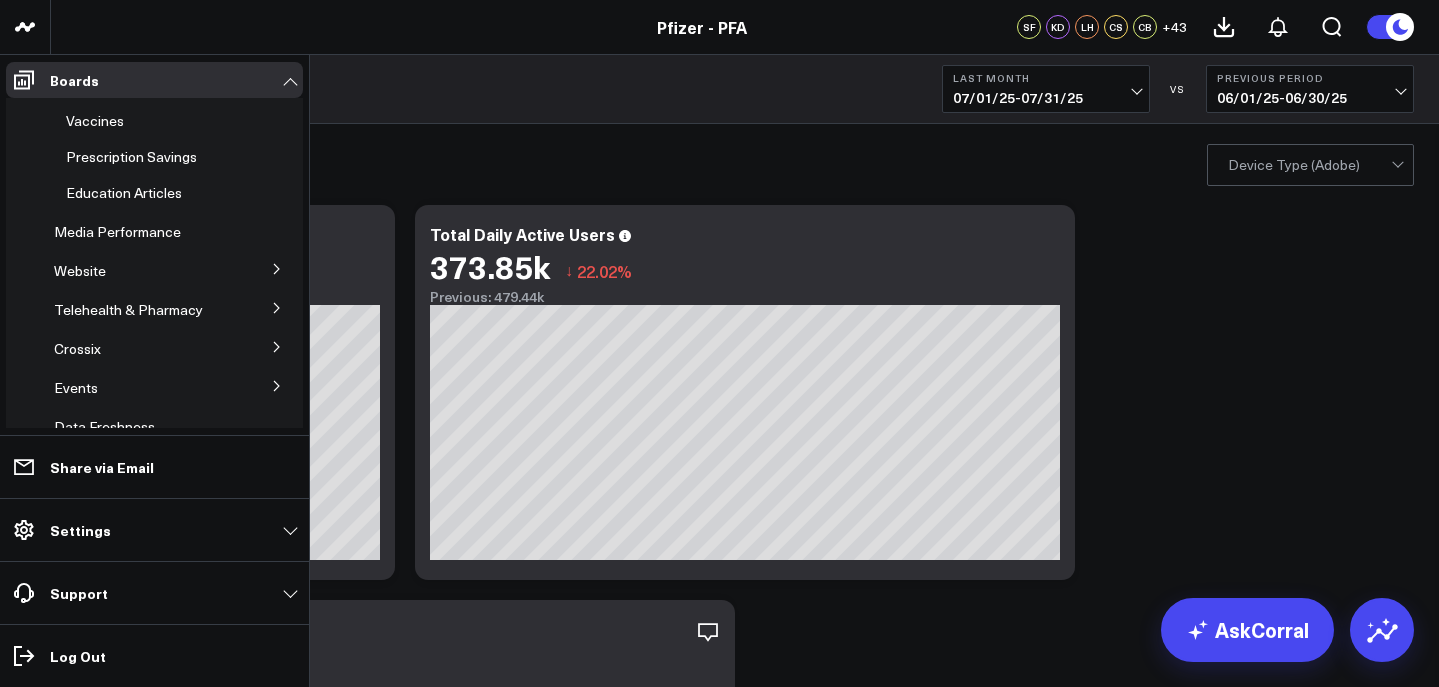 click at bounding box center [277, 268] 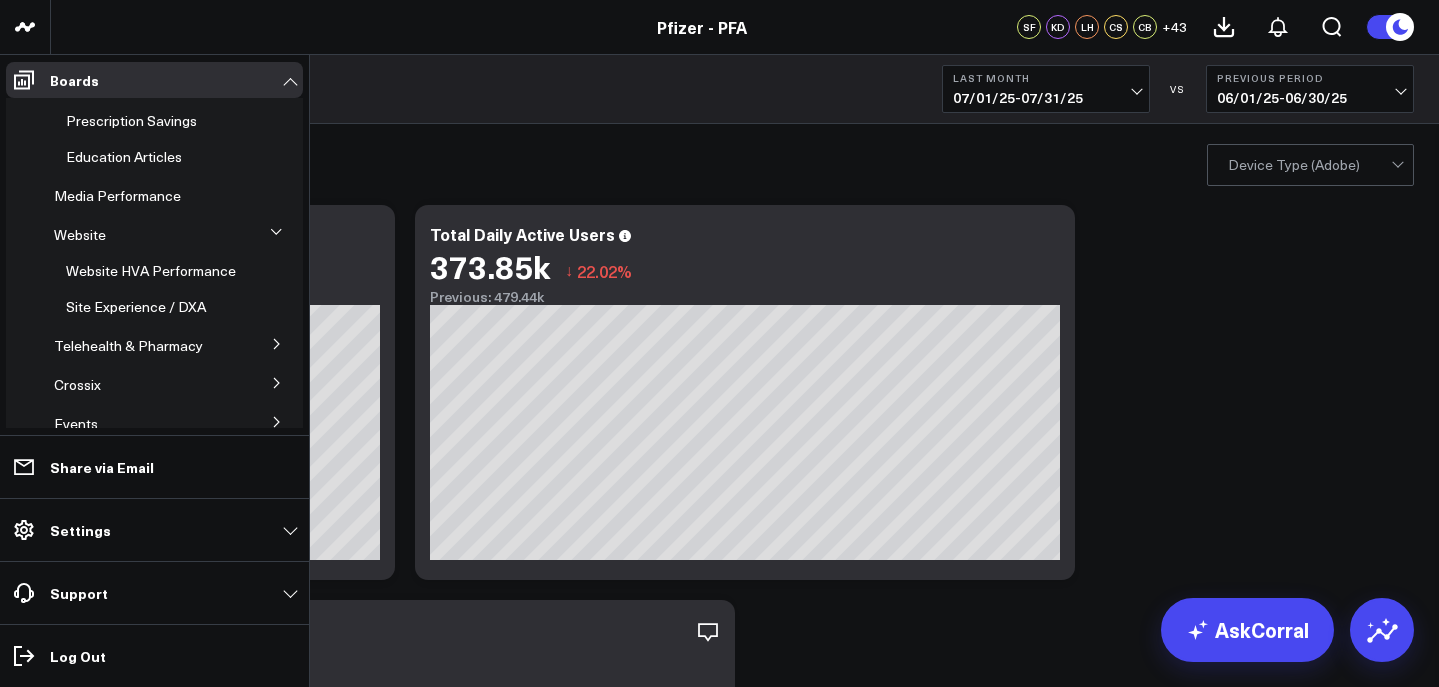scroll, scrollTop: 364, scrollLeft: 0, axis: vertical 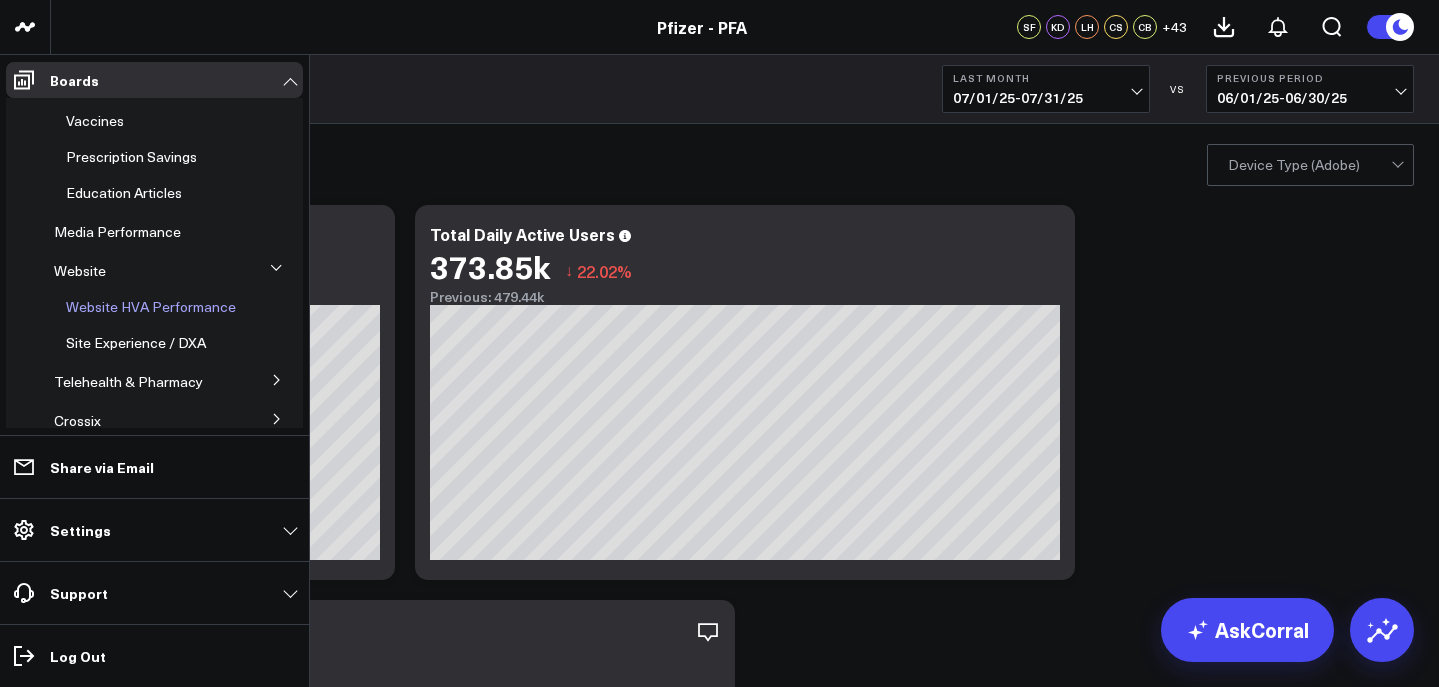 click on "Website HVA Performance" at bounding box center [151, 306] 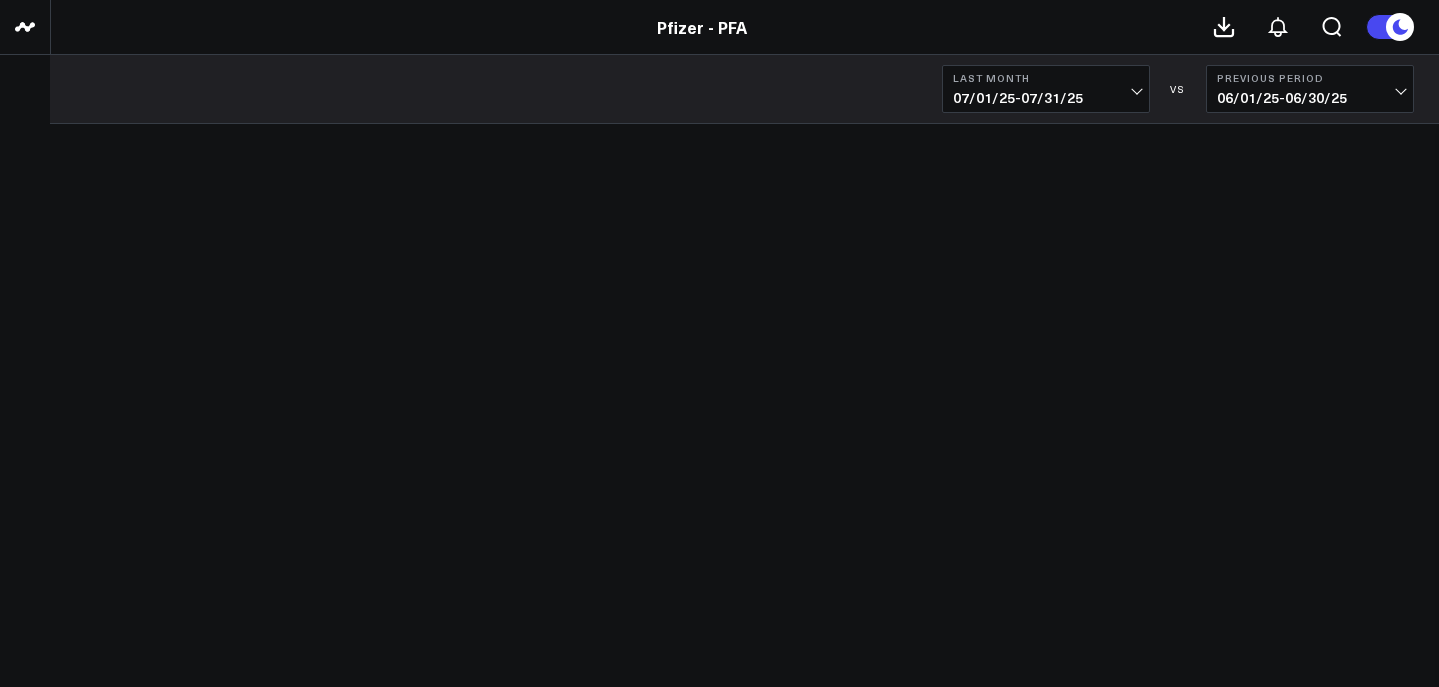 scroll, scrollTop: 0, scrollLeft: 0, axis: both 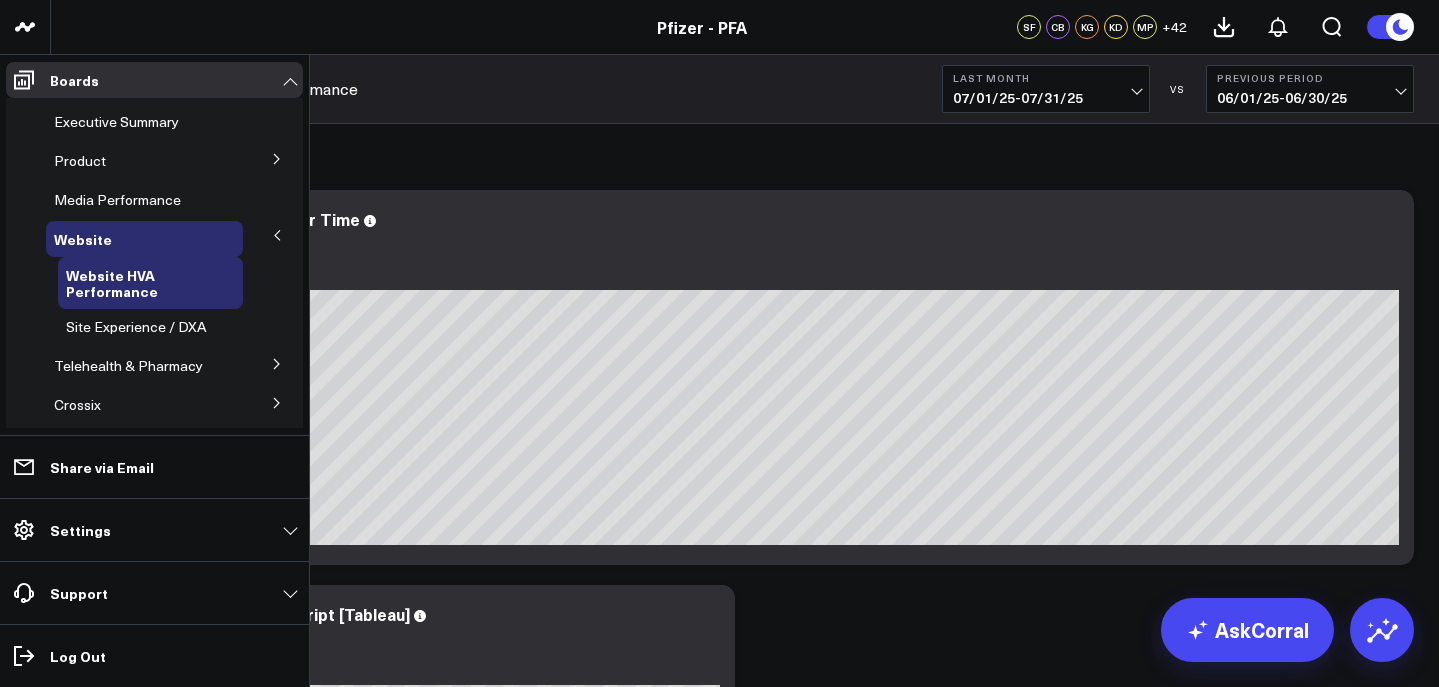 click 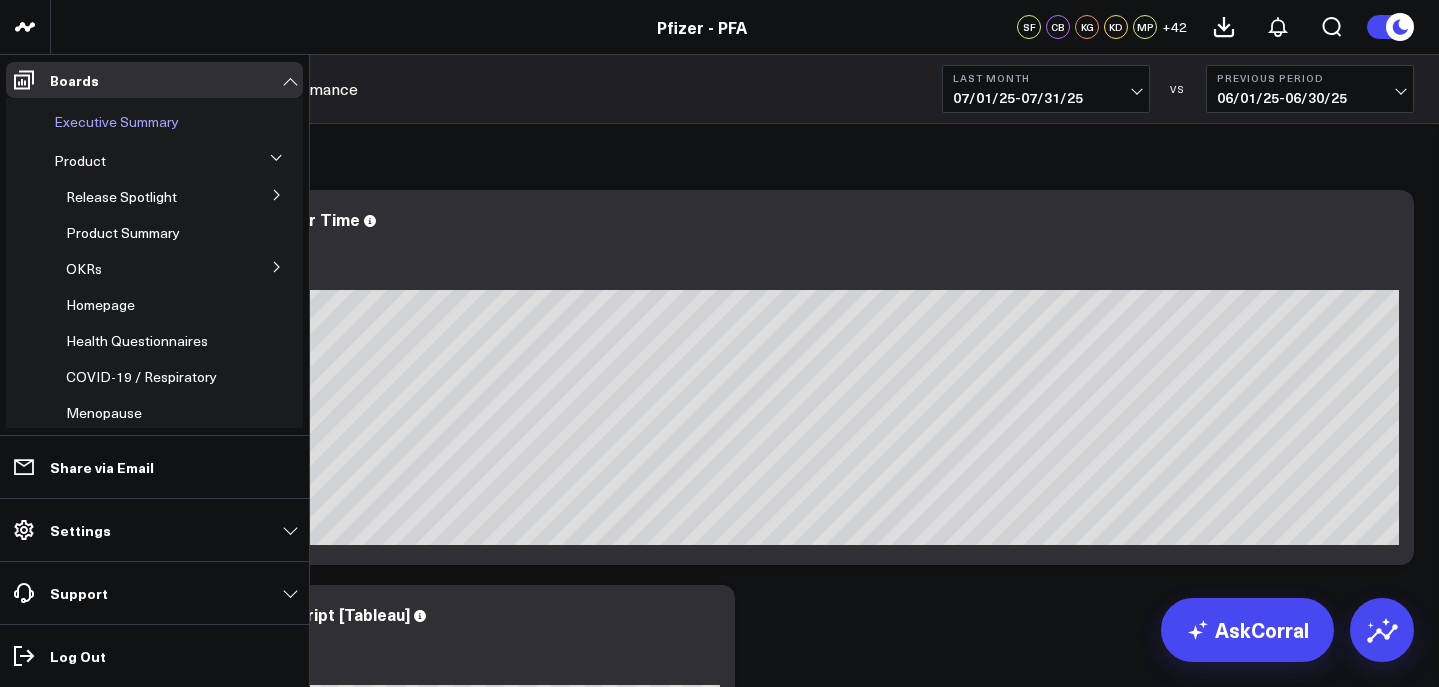 click on "Executive Summary" at bounding box center [116, 121] 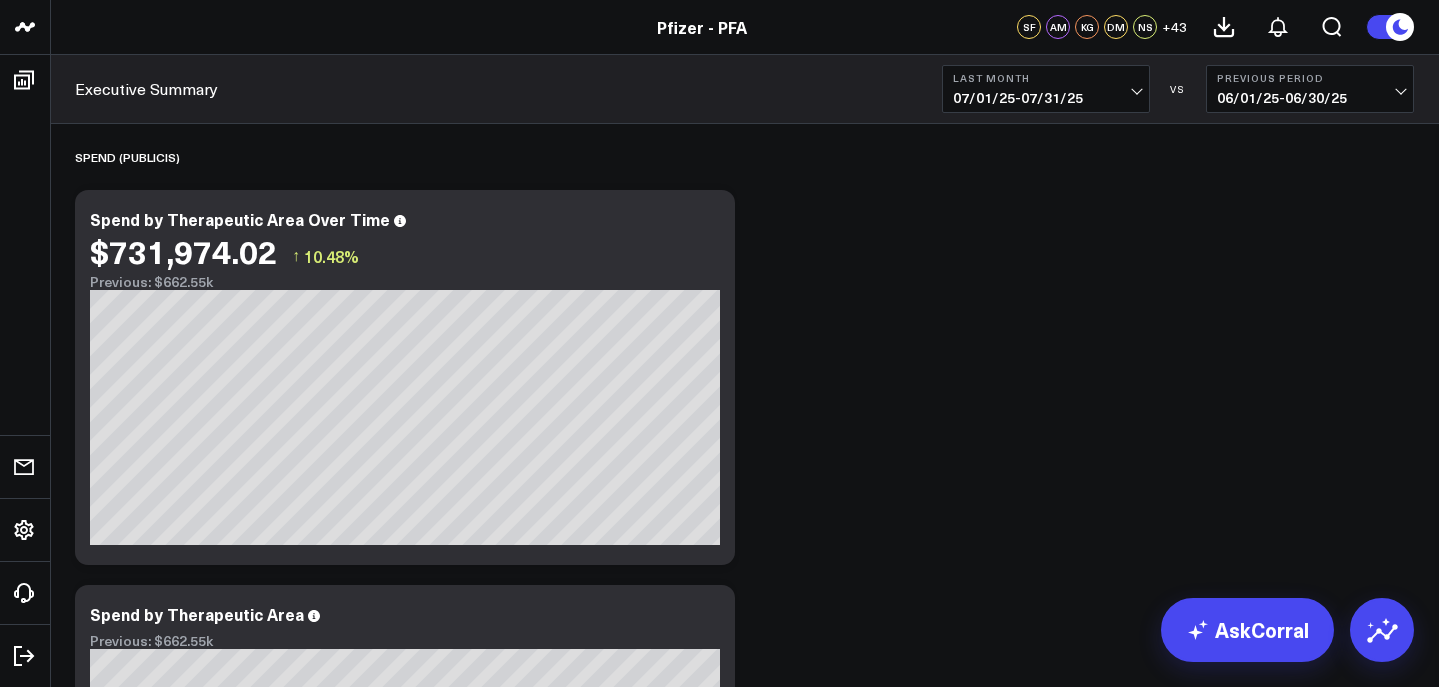 scroll, scrollTop: 852, scrollLeft: 0, axis: vertical 